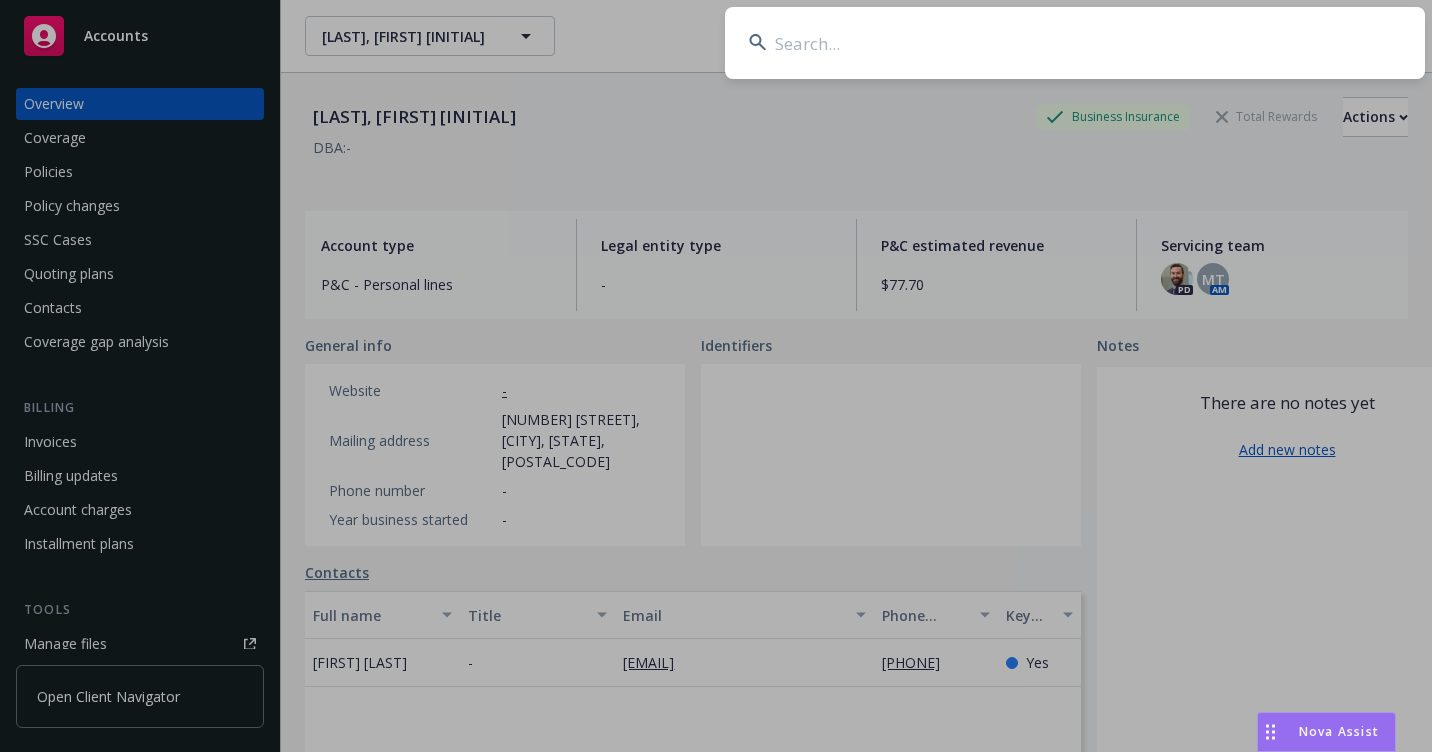 scroll, scrollTop: 0, scrollLeft: 0, axis: both 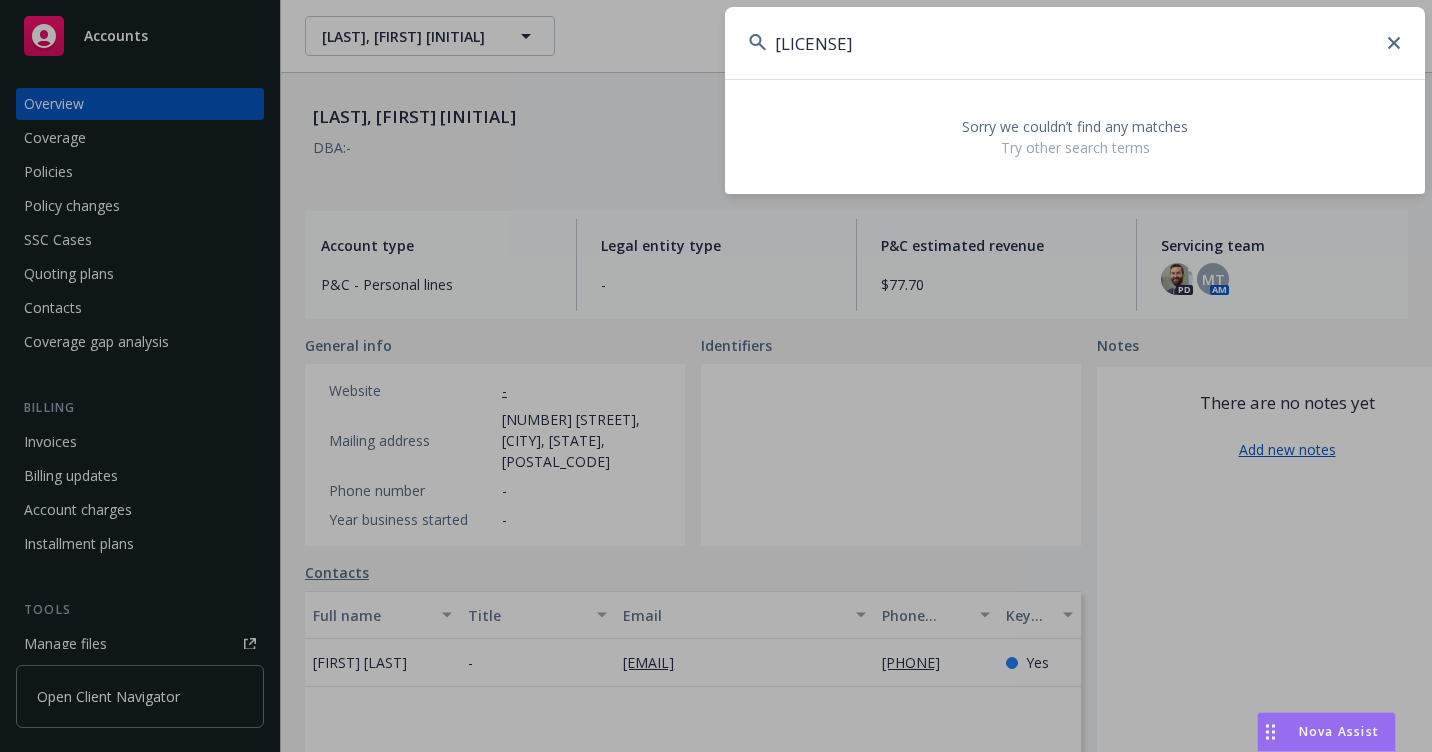 drag, startPoint x: 966, startPoint y: 37, endPoint x: 704, endPoint y: 40, distance: 262.01718 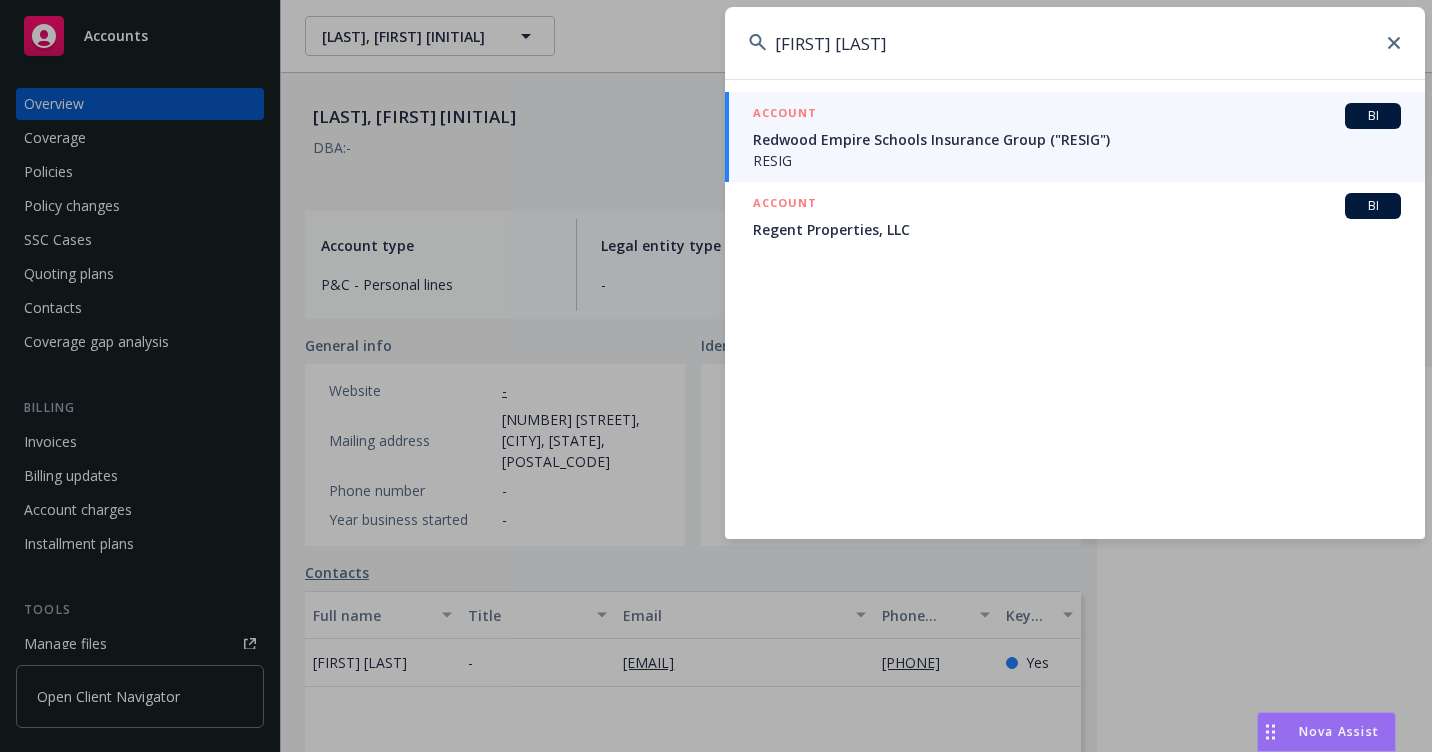 drag, startPoint x: 807, startPoint y: 49, endPoint x: 727, endPoint y: 53, distance: 80.09994 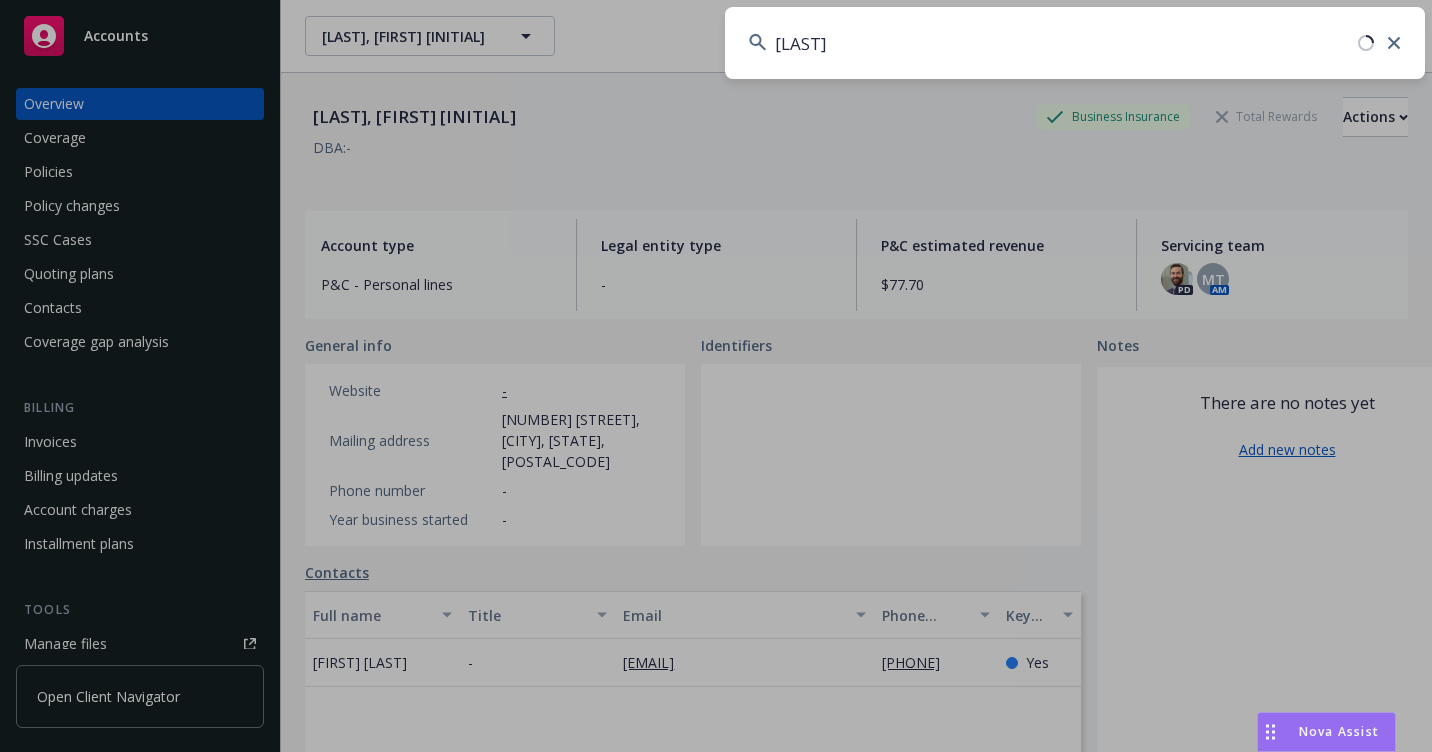 click on "[LAST]" at bounding box center (1075, 43) 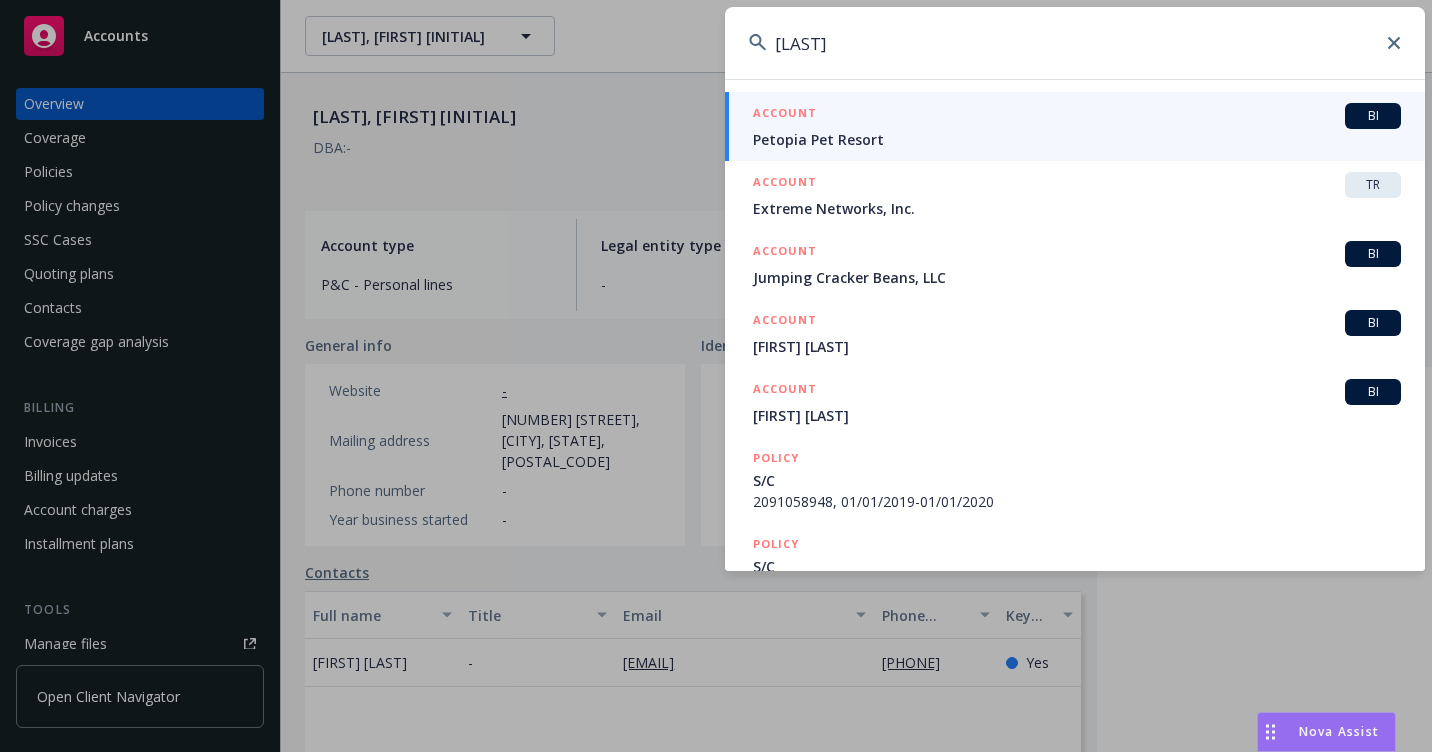 paste on "[FIRST] [LAST]" 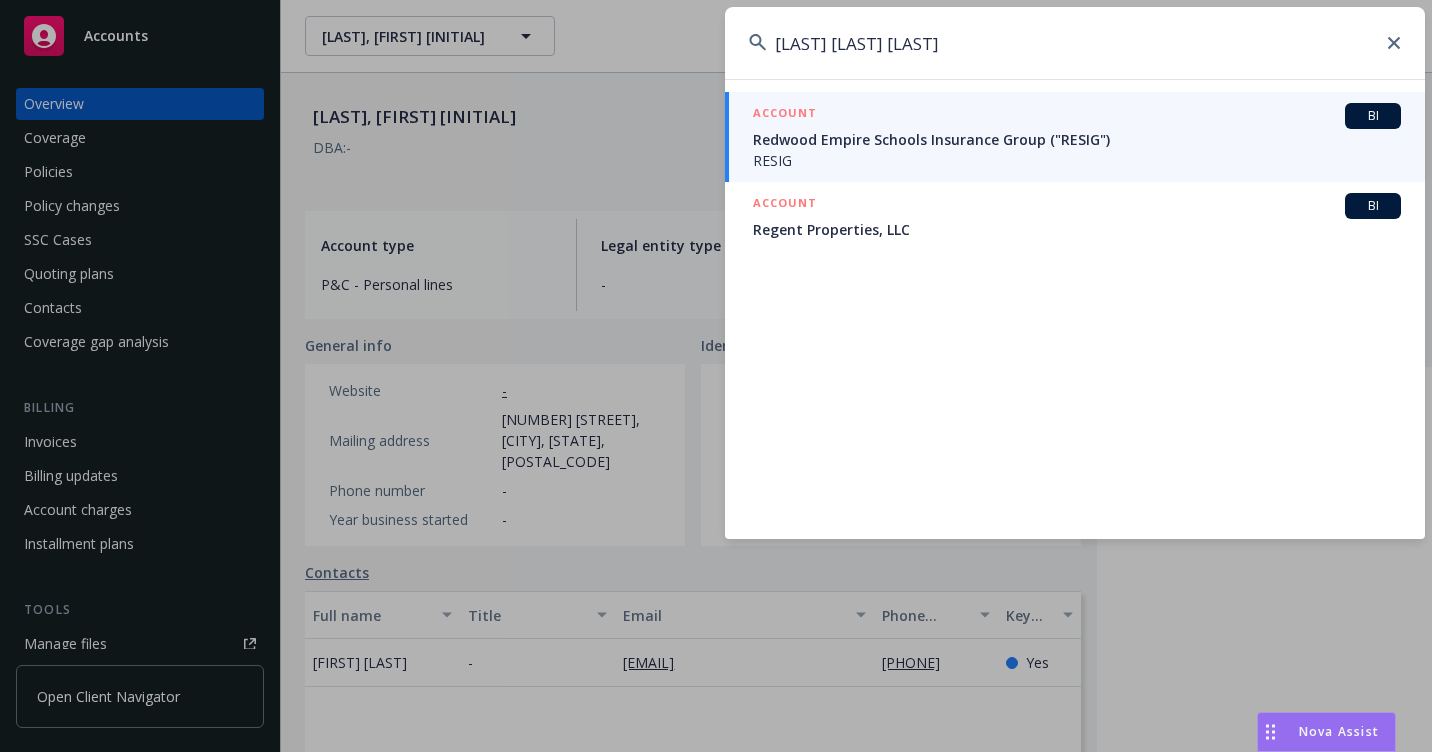 drag, startPoint x: 909, startPoint y: 39, endPoint x: 973, endPoint y: 43, distance: 64.12488 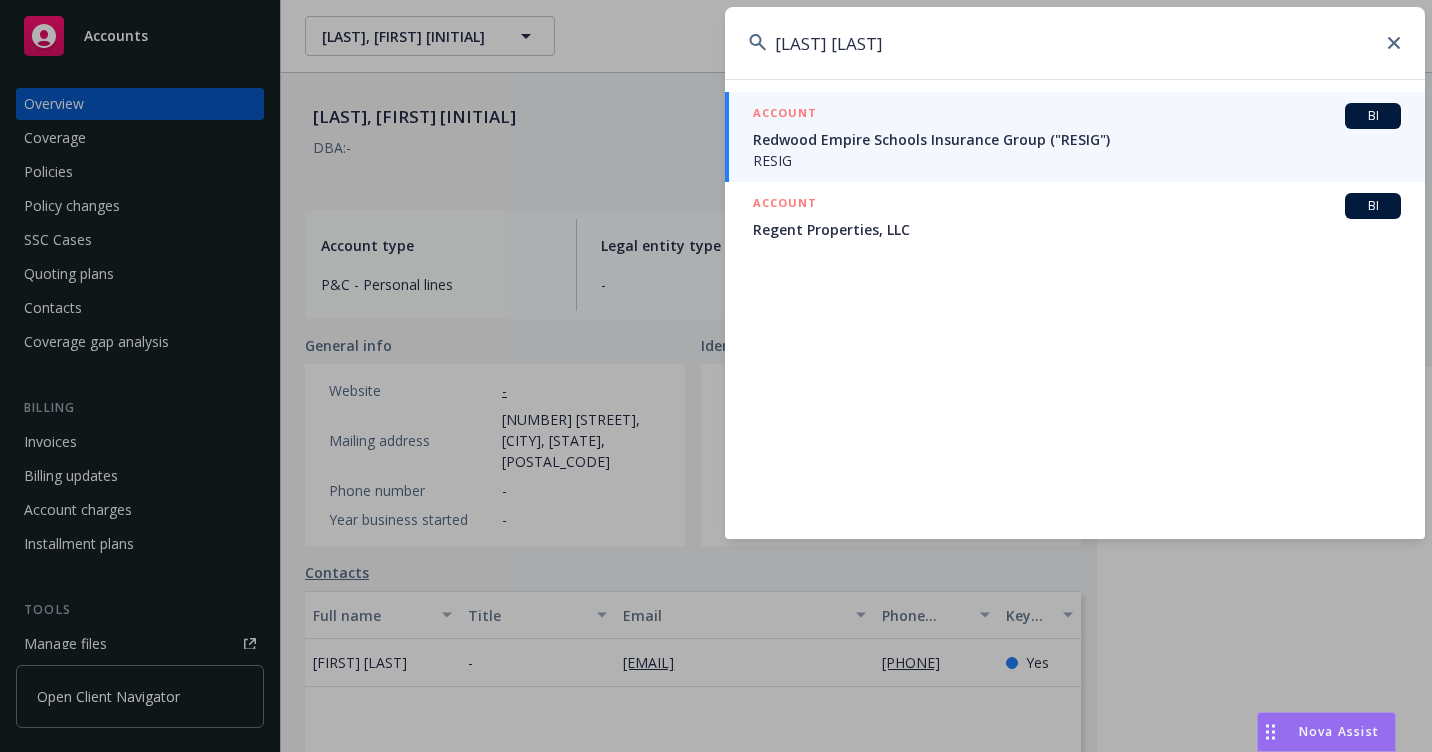 type on "[LAST] [LAST]" 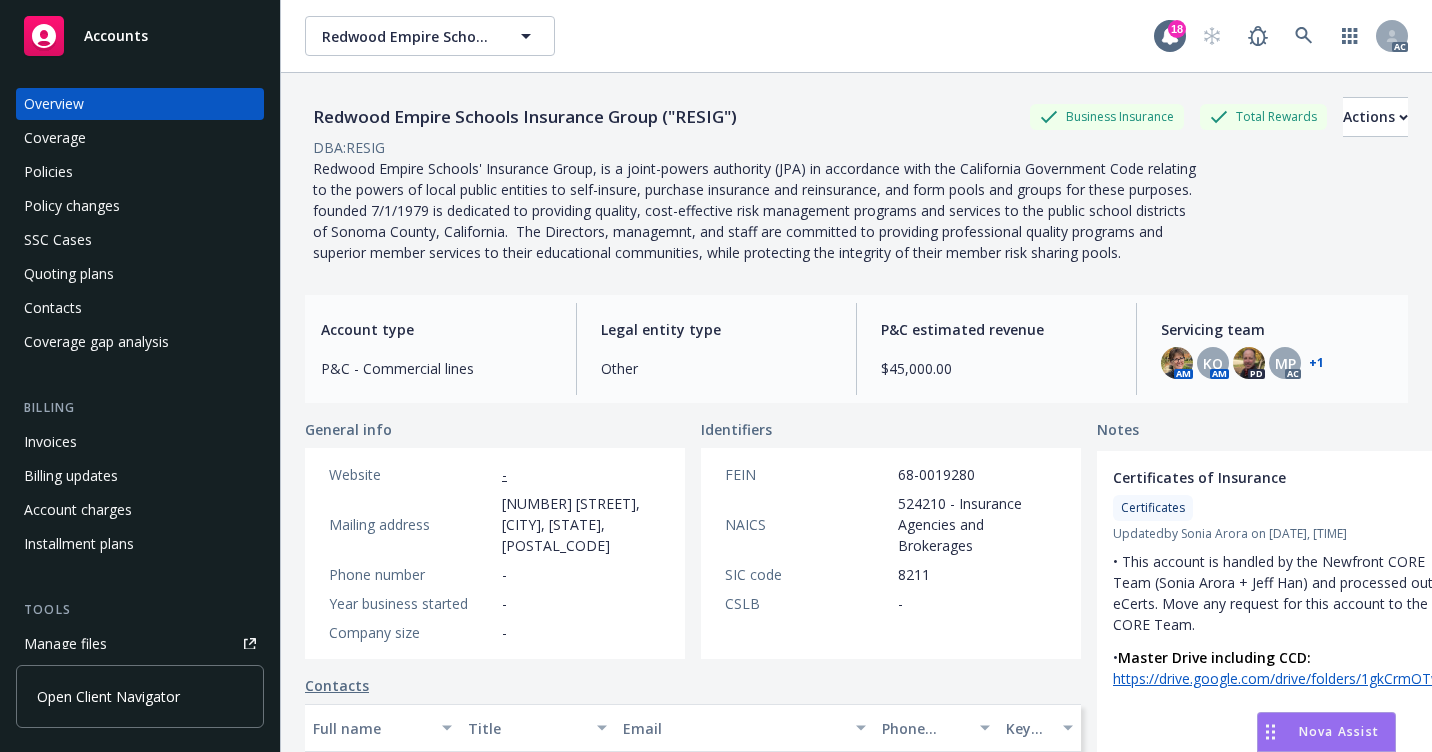 click on "Policies" at bounding box center [140, 172] 